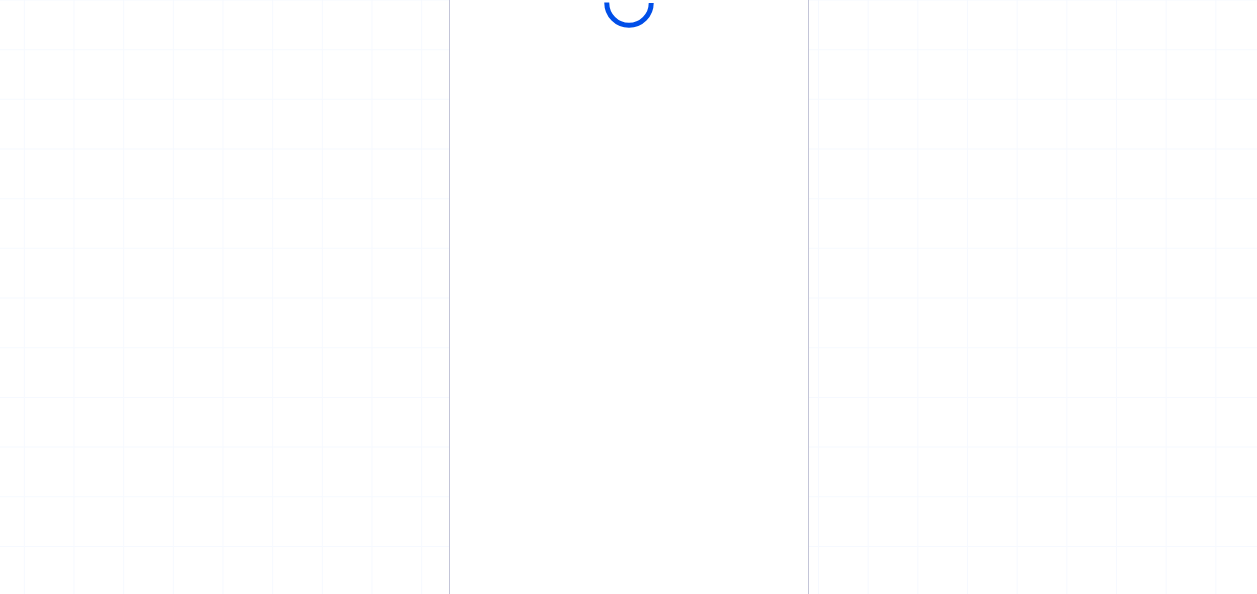 scroll, scrollTop: 0, scrollLeft: 0, axis: both 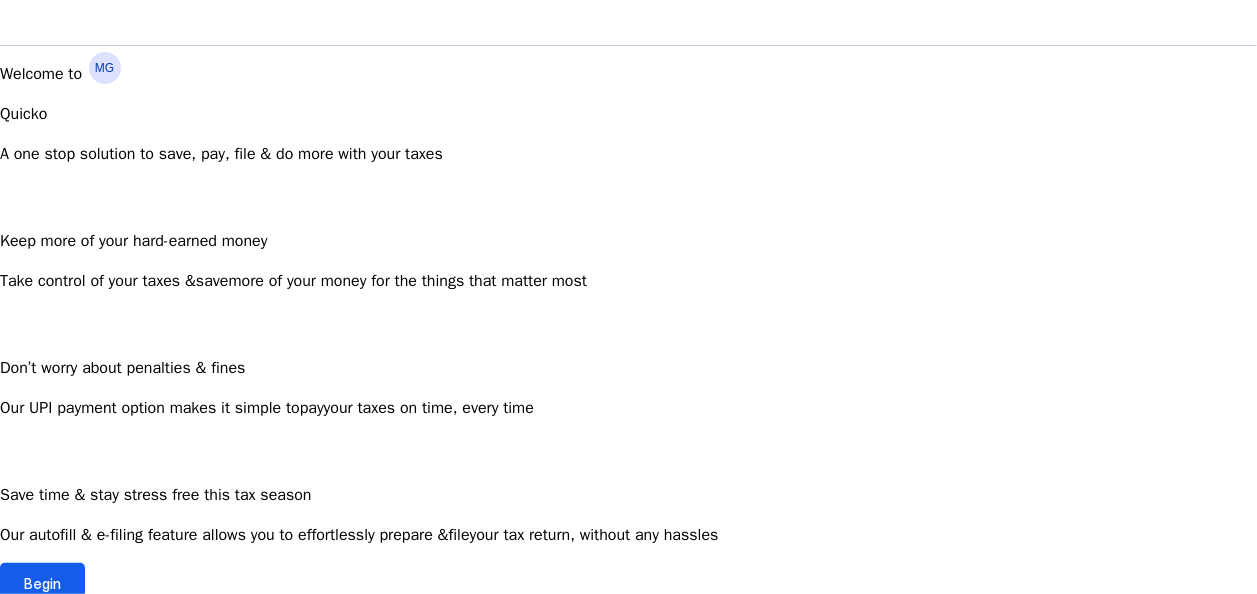 click at bounding box center (42, 583) 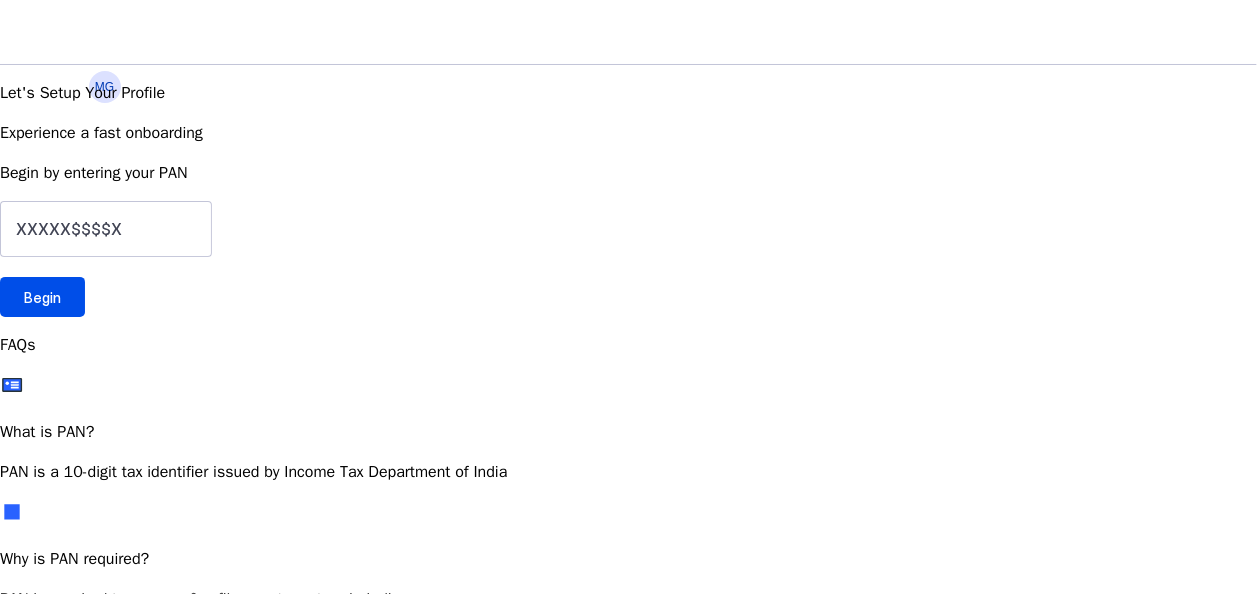 scroll, scrollTop: 1, scrollLeft: 0, axis: vertical 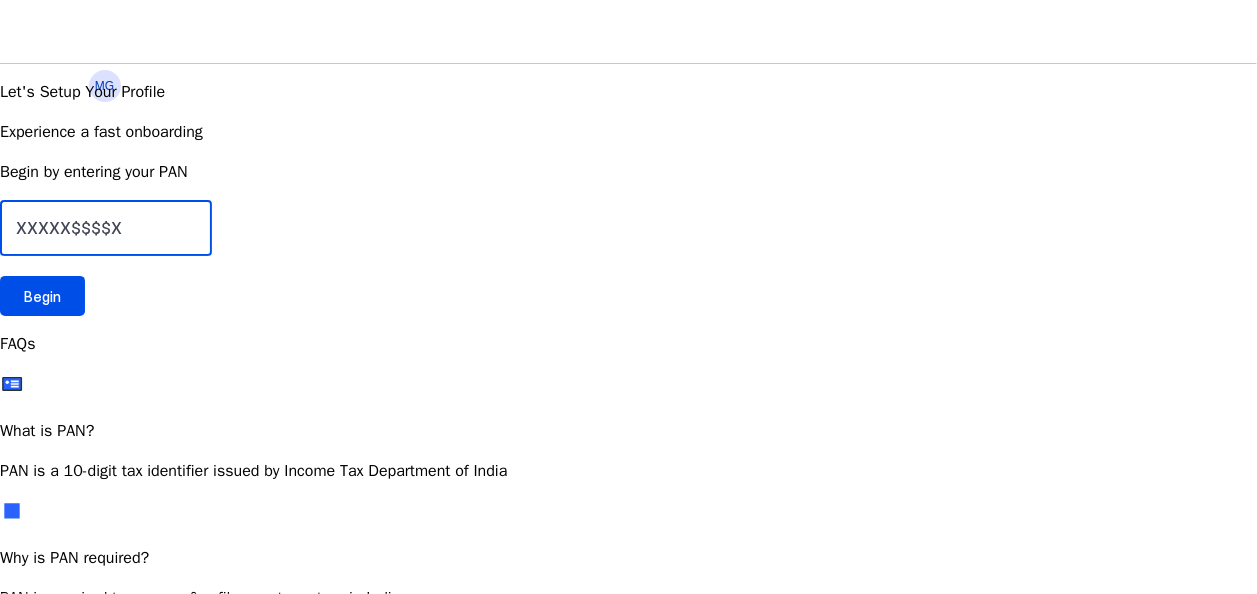 drag, startPoint x: 212, startPoint y: 376, endPoint x: 57, endPoint y: 371, distance: 155.08063 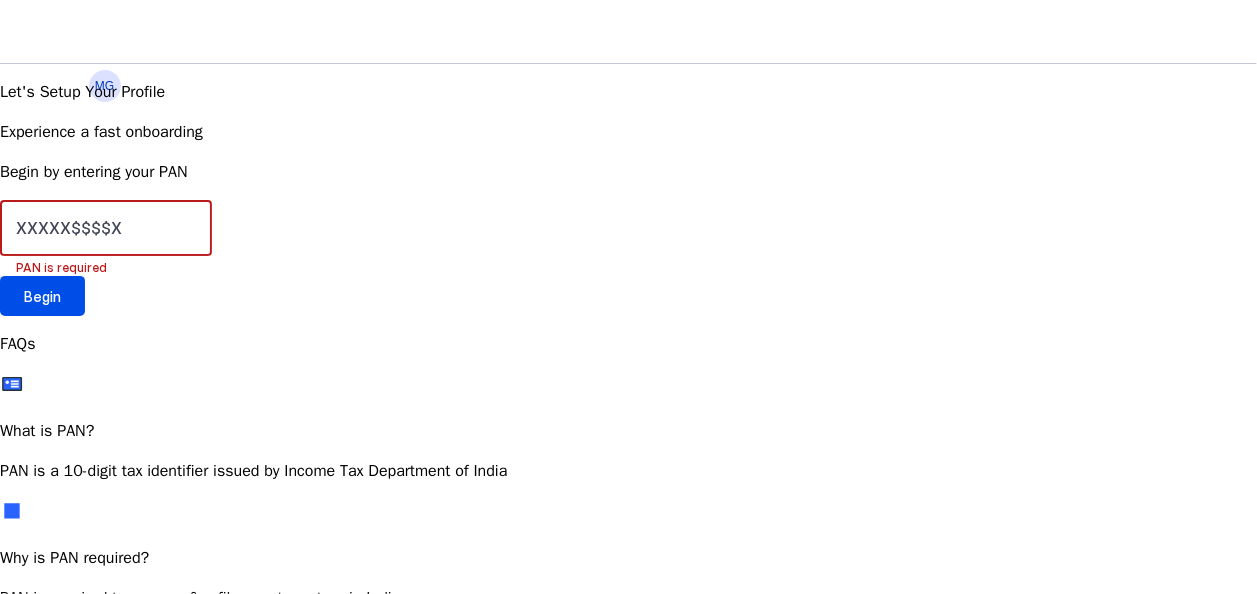 click at bounding box center (106, 228) 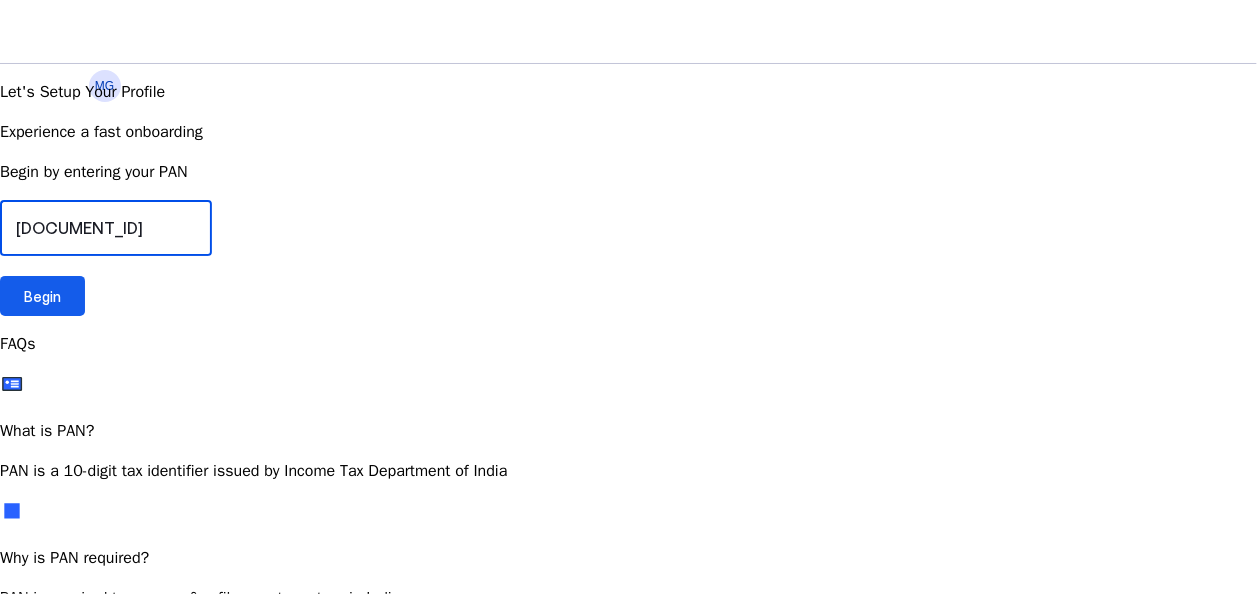 type on "[DOCUMENT_ID]" 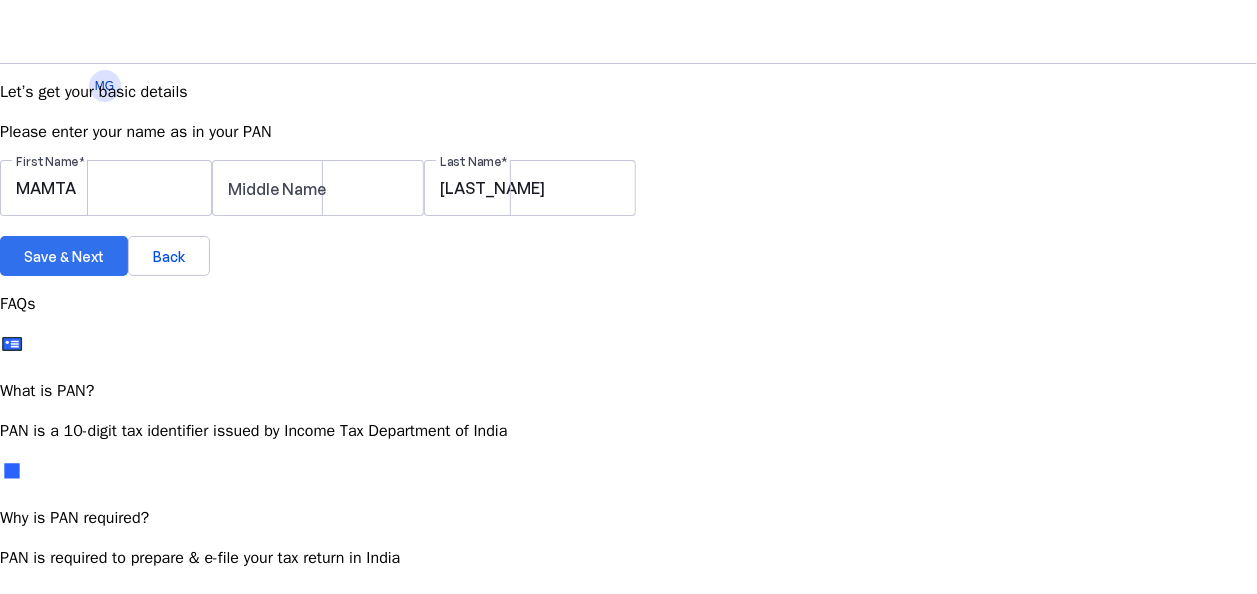 click at bounding box center [64, 256] 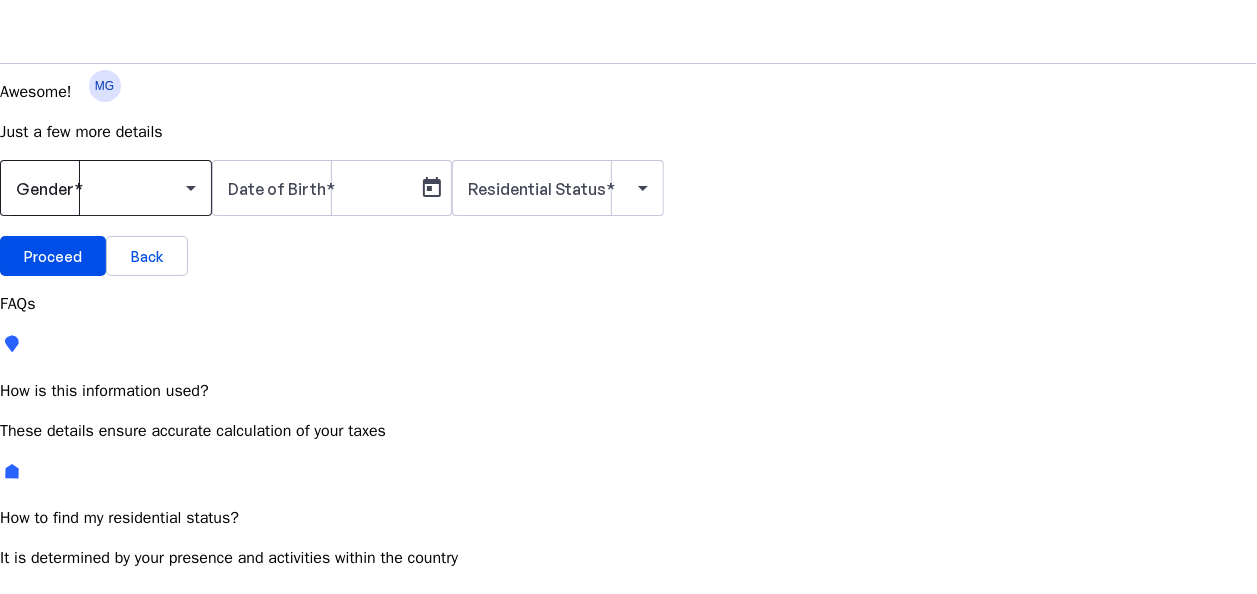 click at bounding box center [101, 188] 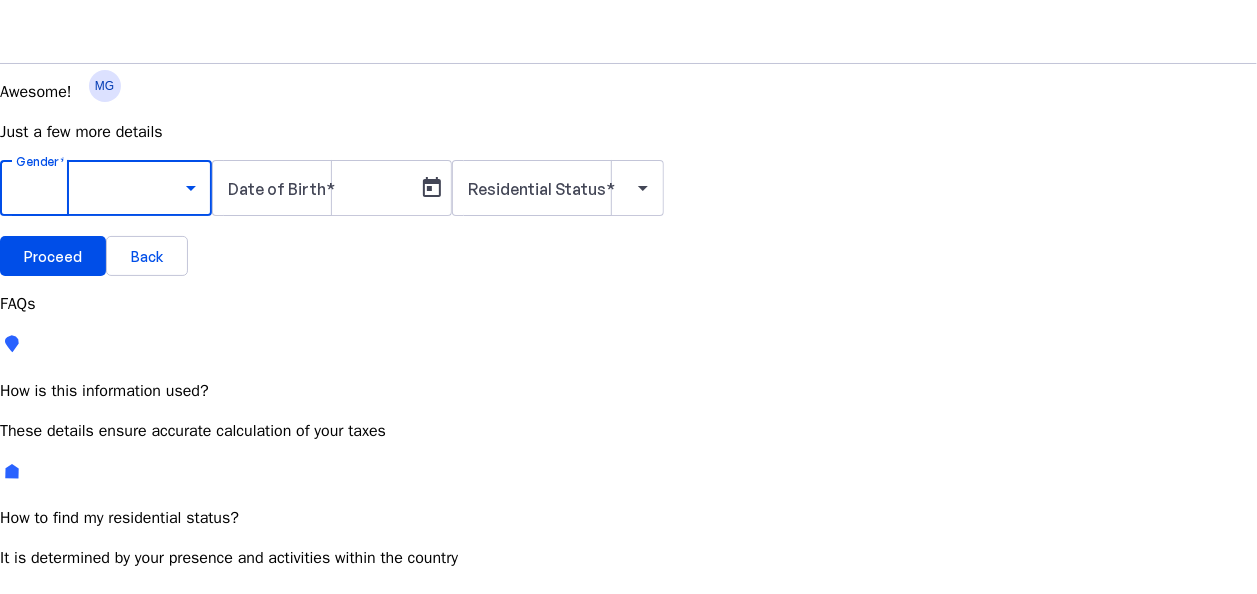 click on "Female" at bounding box center [154, 794] 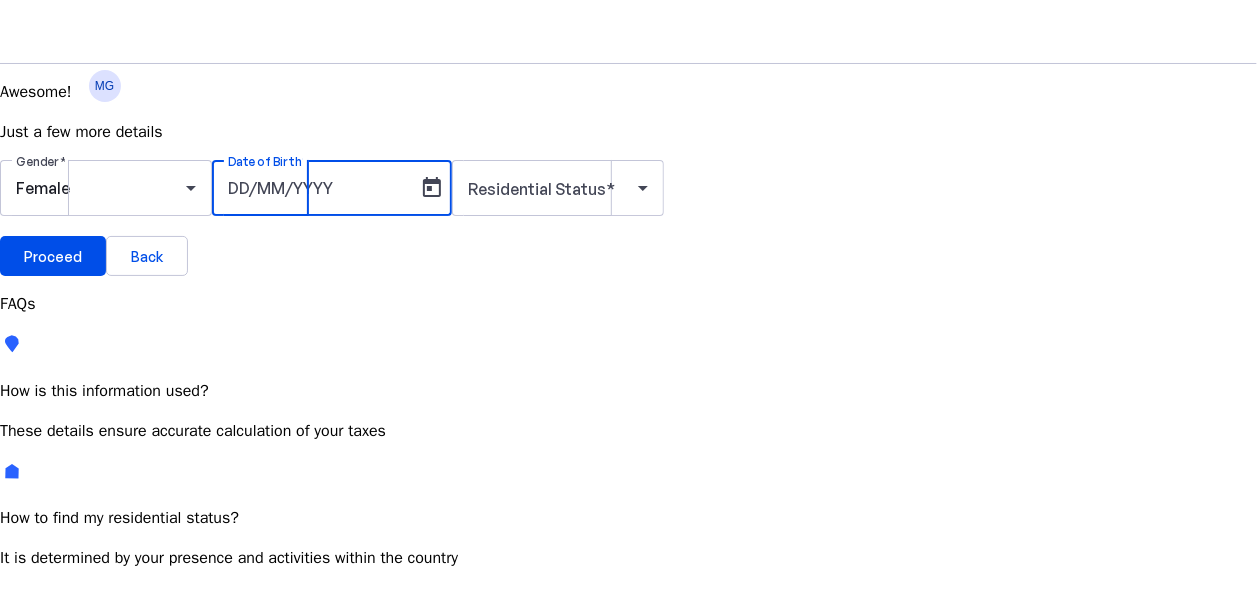 click on "Date of Birth" at bounding box center [318, 188] 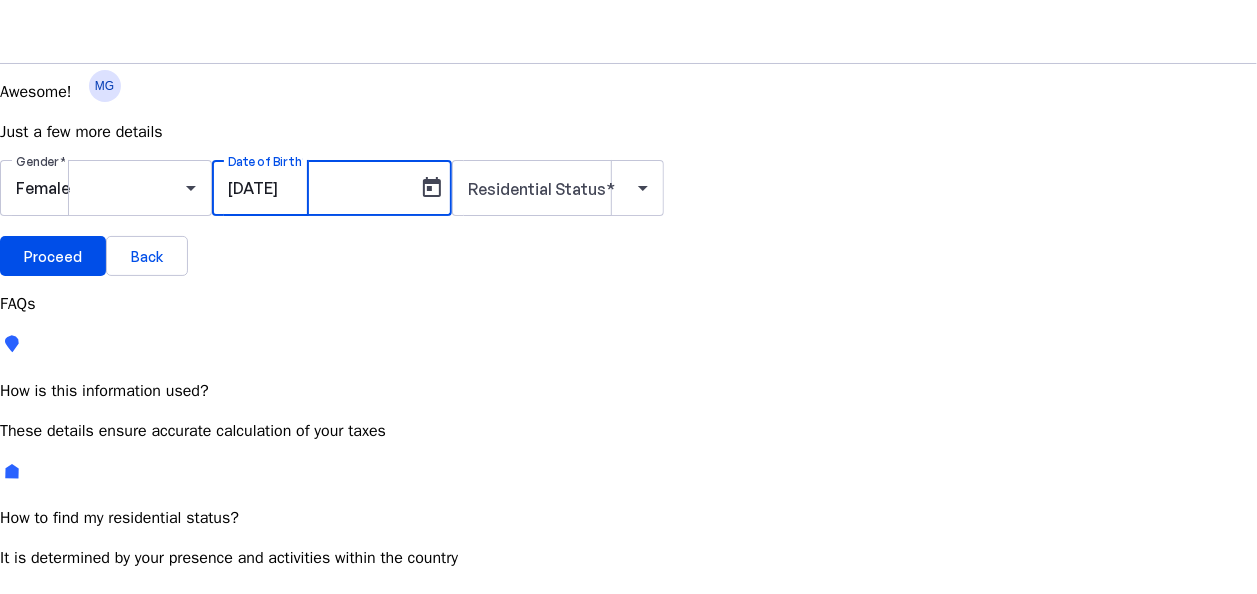 type on "[DATE]" 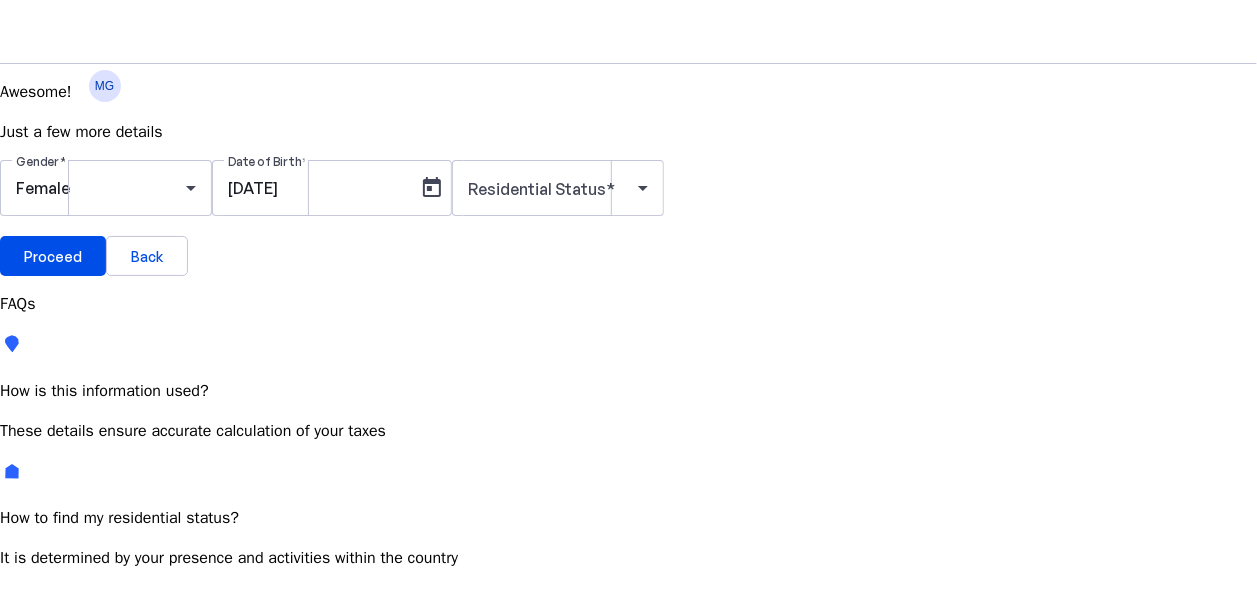 click on "Gender Female Date of Birth [DATE] Residential Status" at bounding box center (628, 198) 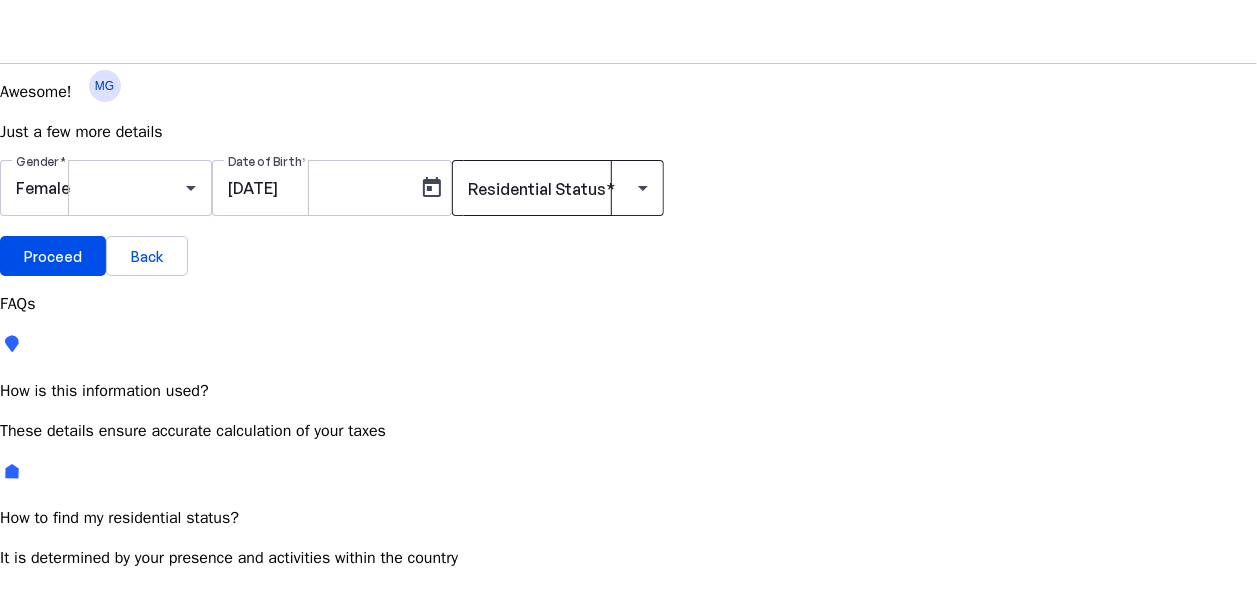 click at bounding box center (558, 188) 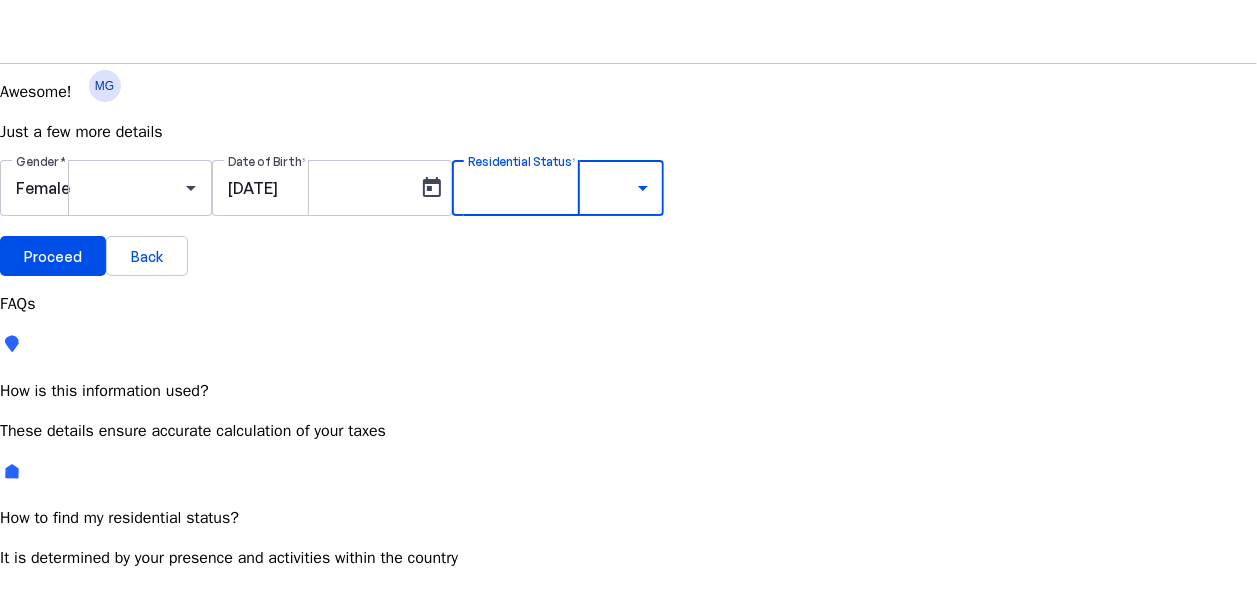 click on "Resident Most Common" at bounding box center (72, 765) 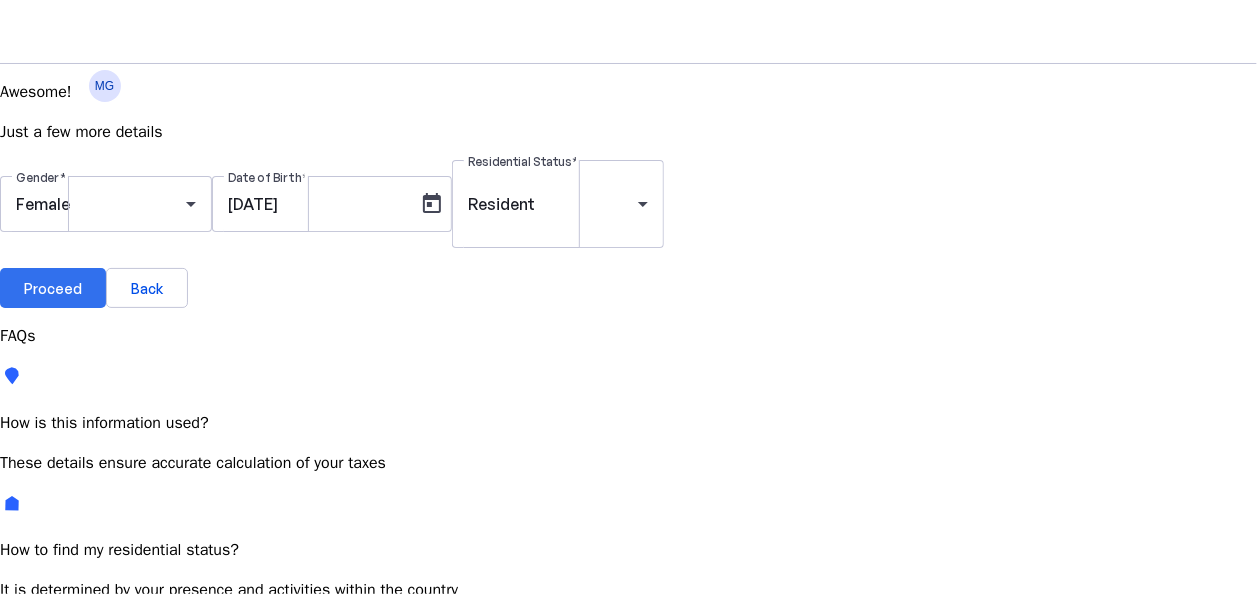 click on "Proceed" at bounding box center (53, 288) 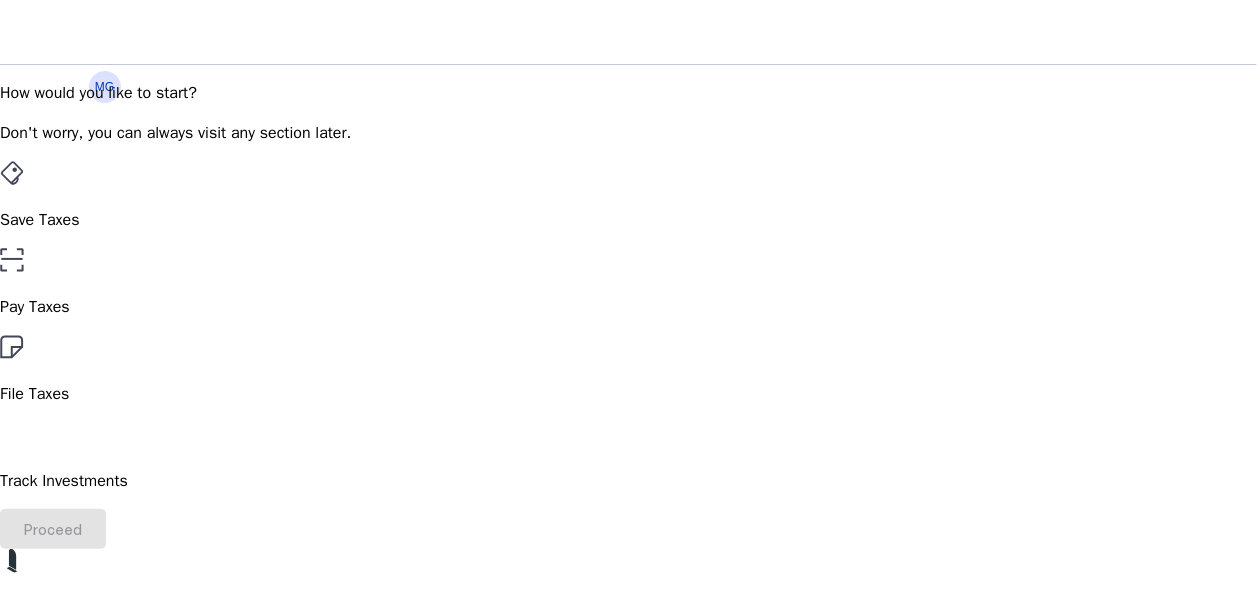 scroll, scrollTop: 185, scrollLeft: 0, axis: vertical 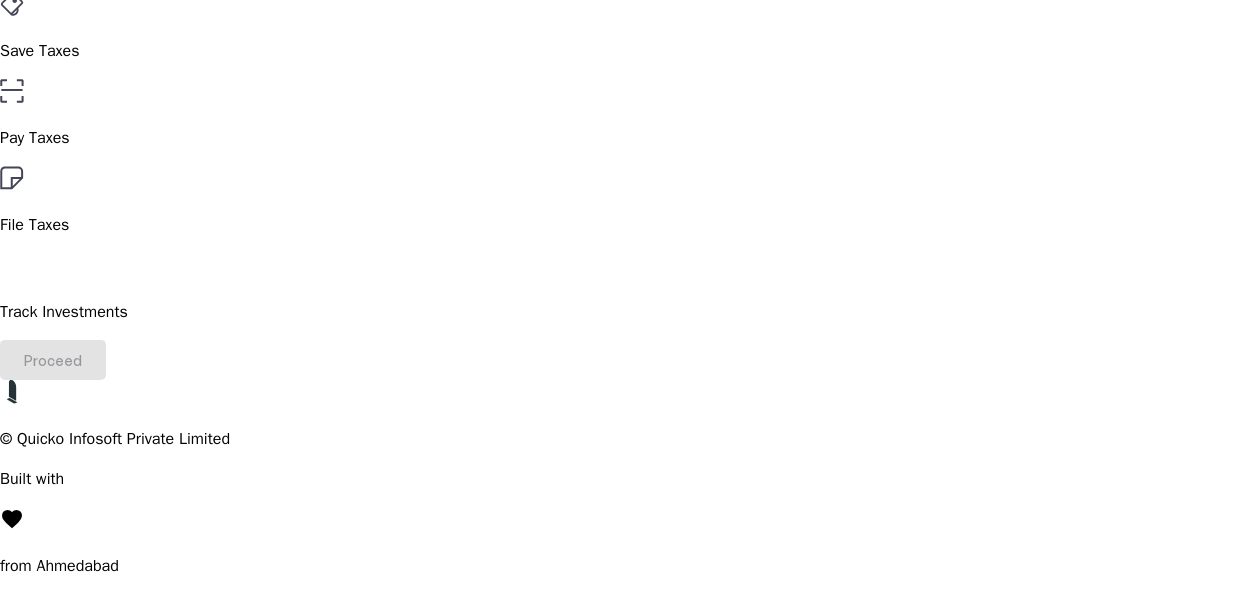 click on "Proceed" at bounding box center [628, 360] 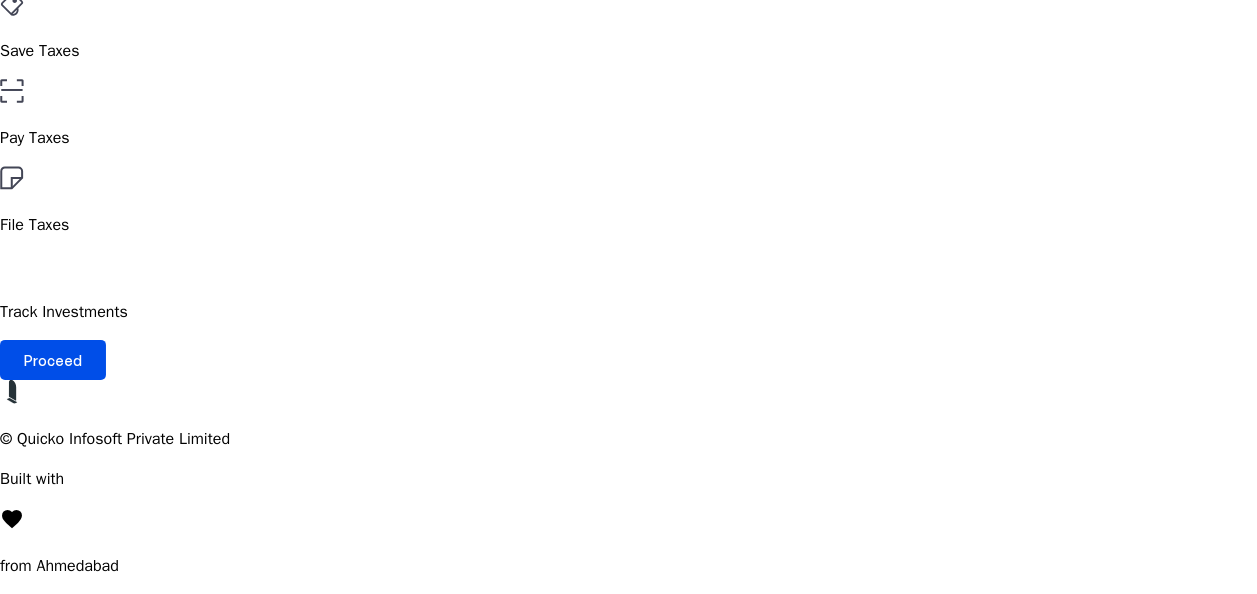 click on "Pay Taxes" at bounding box center [628, 114] 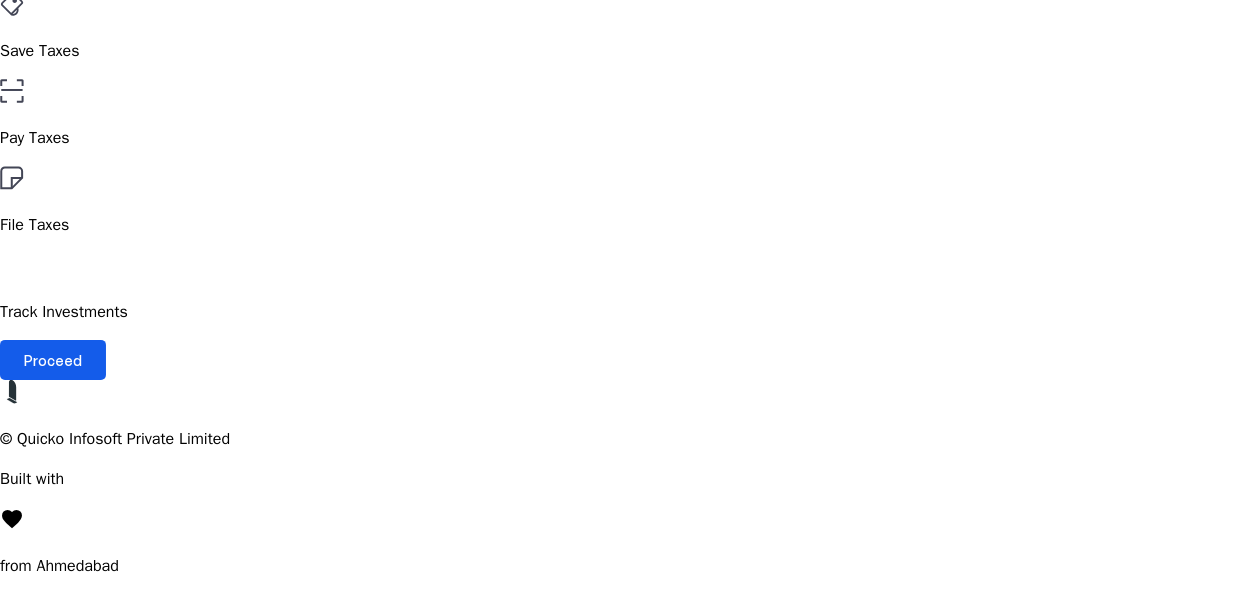click on "Proceed" at bounding box center [53, 360] 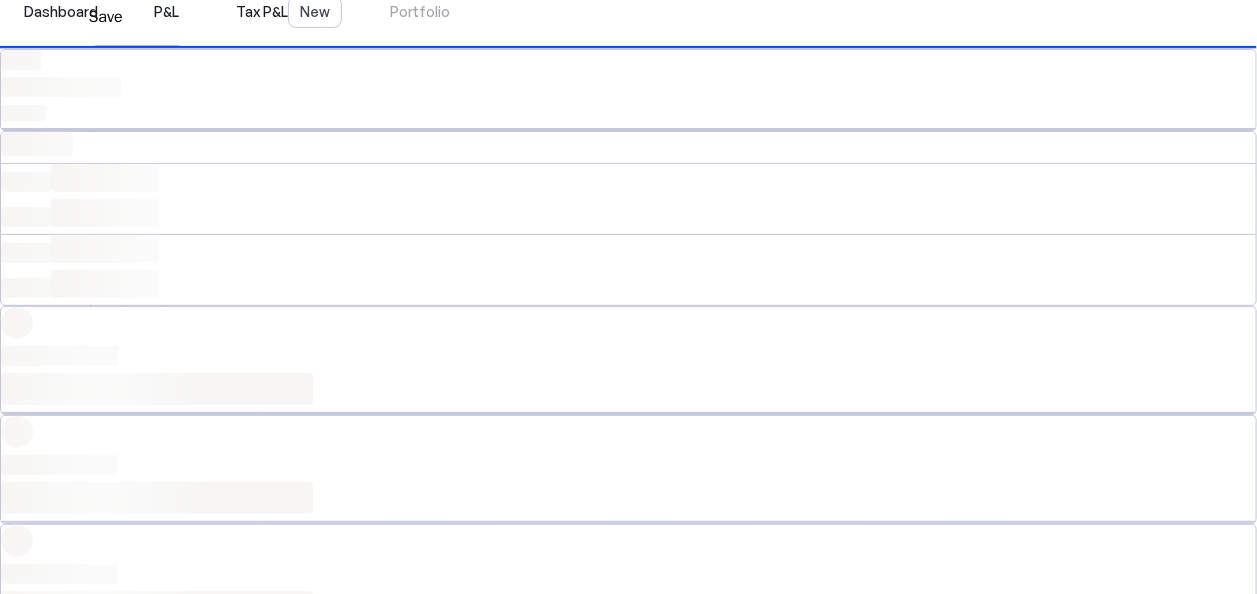 scroll, scrollTop: 0, scrollLeft: 0, axis: both 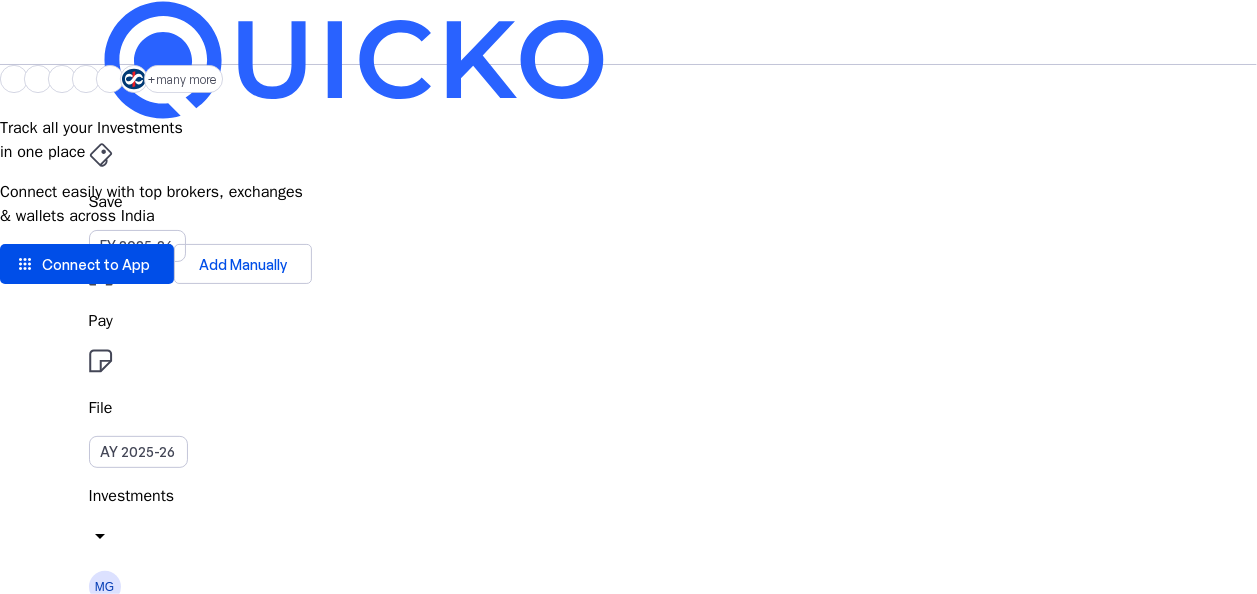 click on "File" at bounding box center (629, 202) 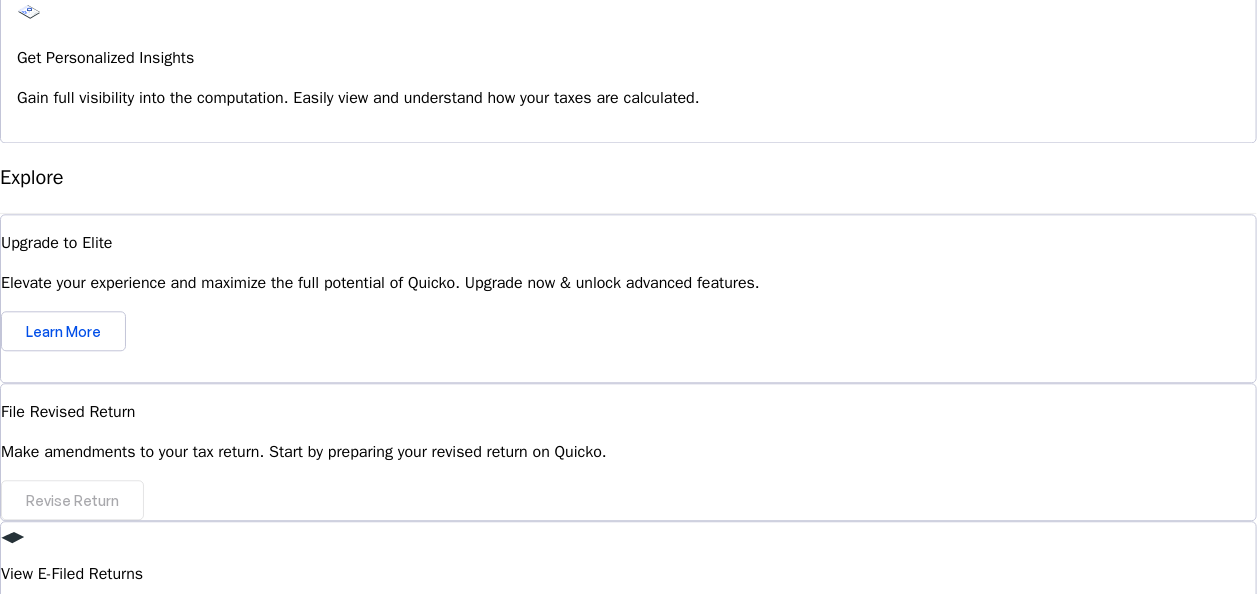 scroll, scrollTop: 1912, scrollLeft: 0, axis: vertical 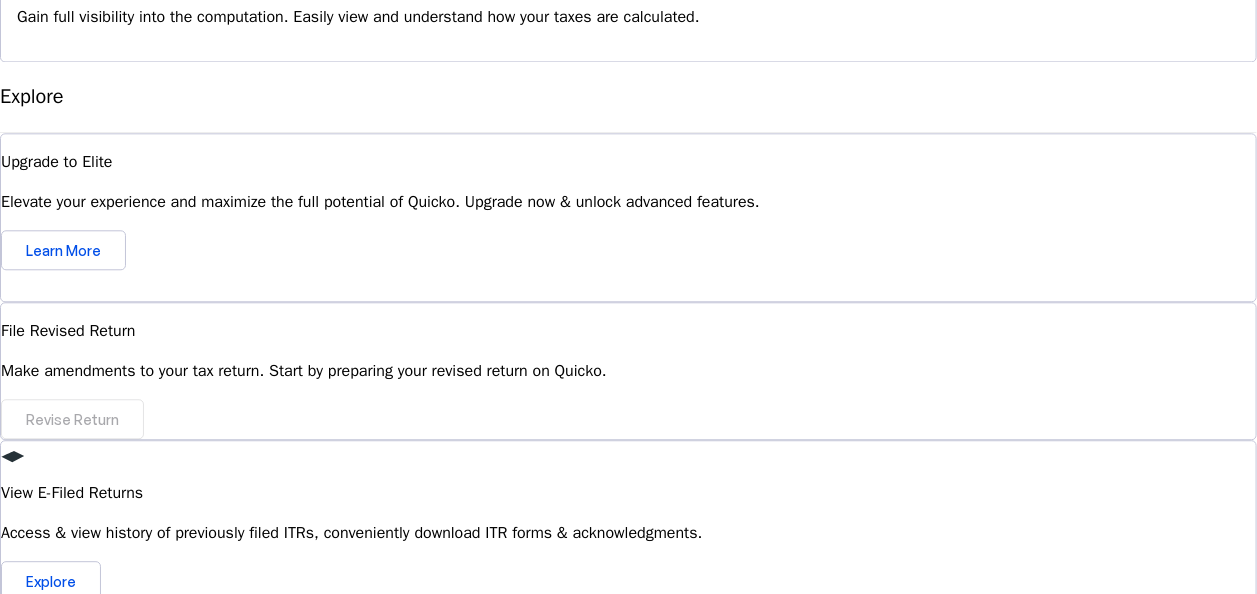 click on "expand_more" at bounding box center (12, 889) 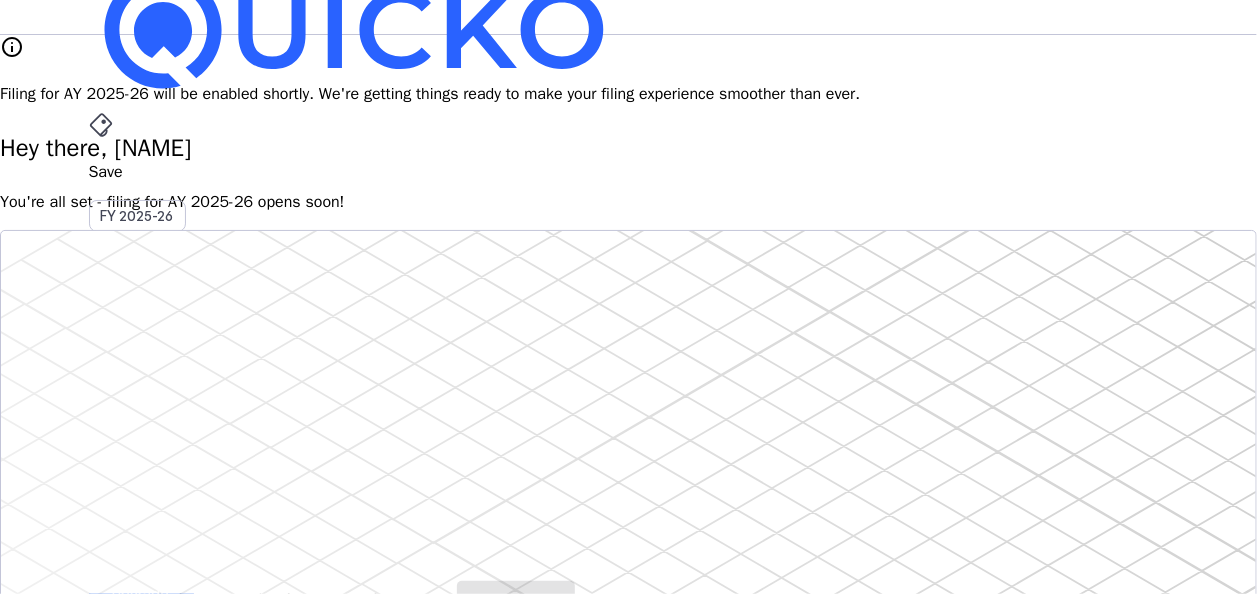 scroll, scrollTop: 0, scrollLeft: 0, axis: both 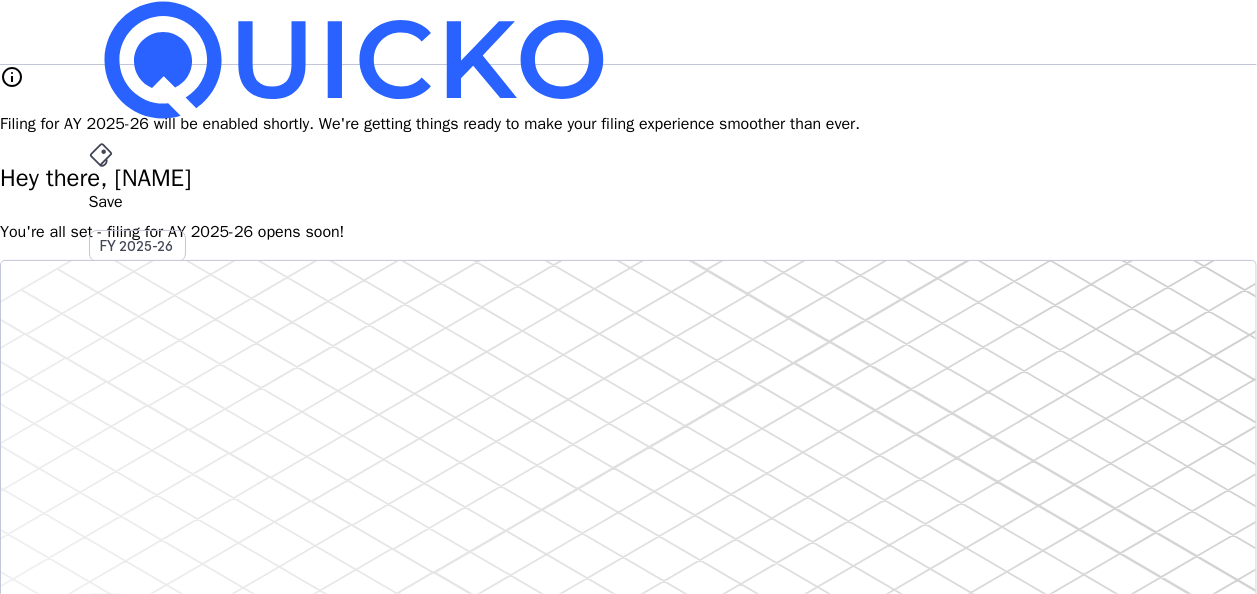 click on "More" at bounding box center (629, 496) 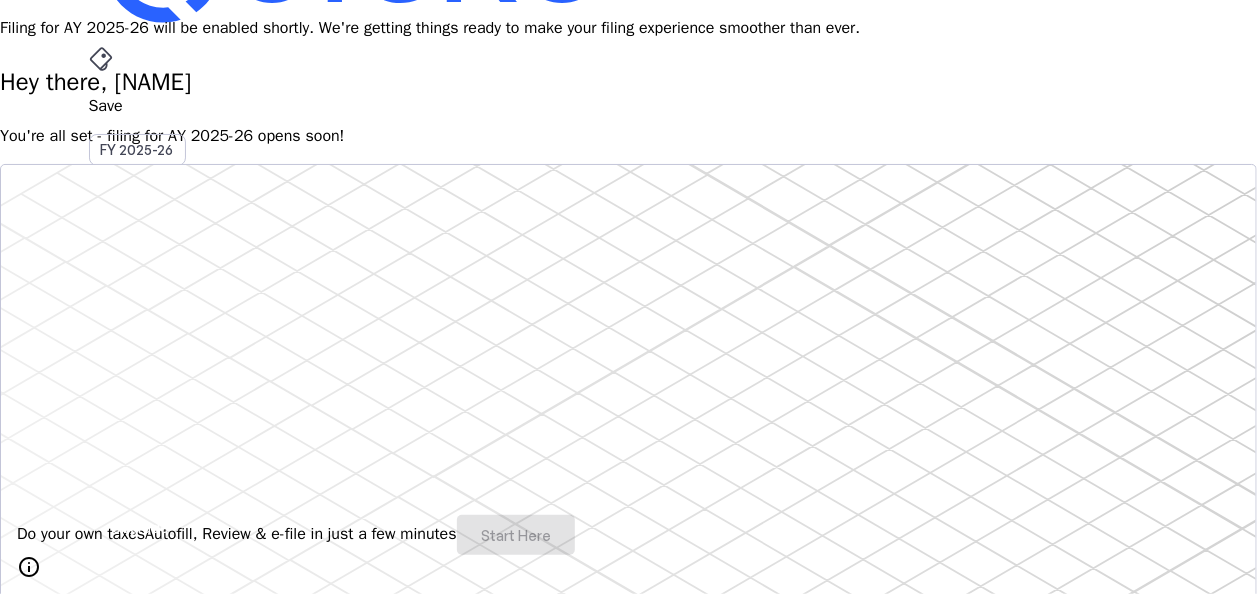 scroll, scrollTop: 185, scrollLeft: 0, axis: vertical 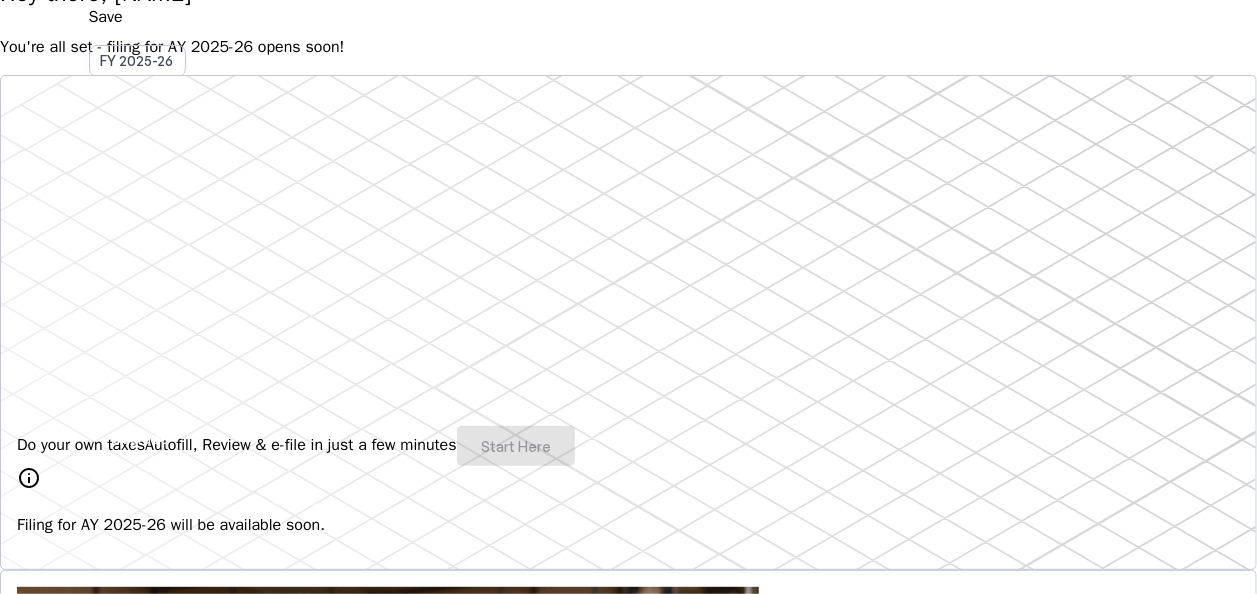 click on "Do your own taxes   Autofill, Review & e-file in just a few minutes   Start Here" at bounding box center (628, 446) 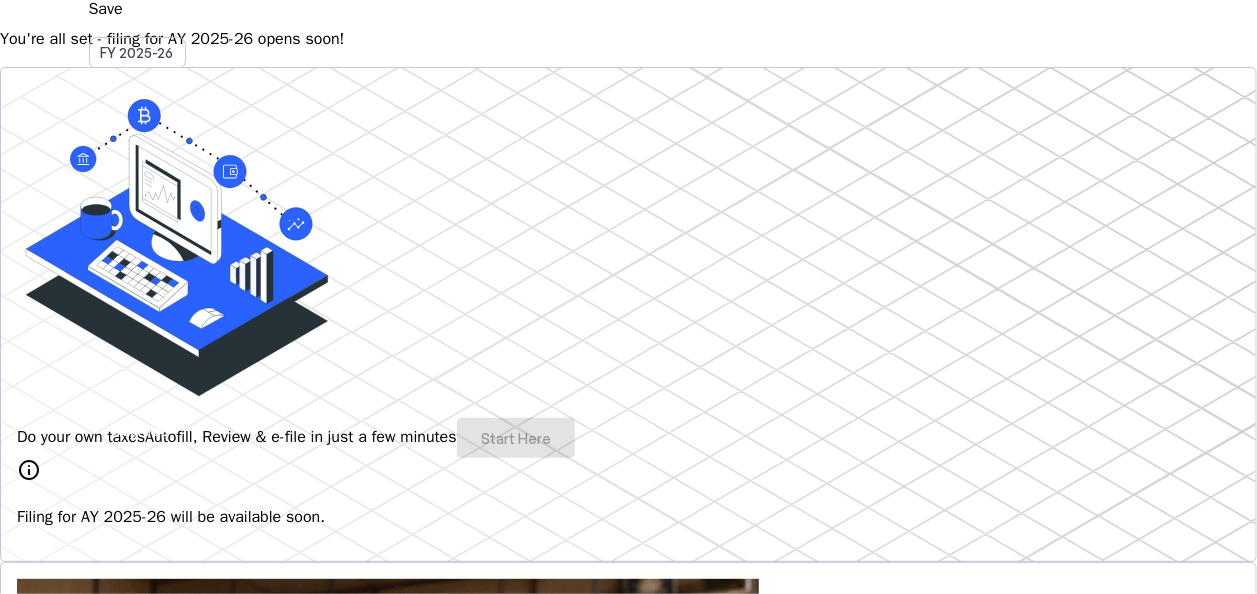 scroll, scrollTop: 0, scrollLeft: 0, axis: both 